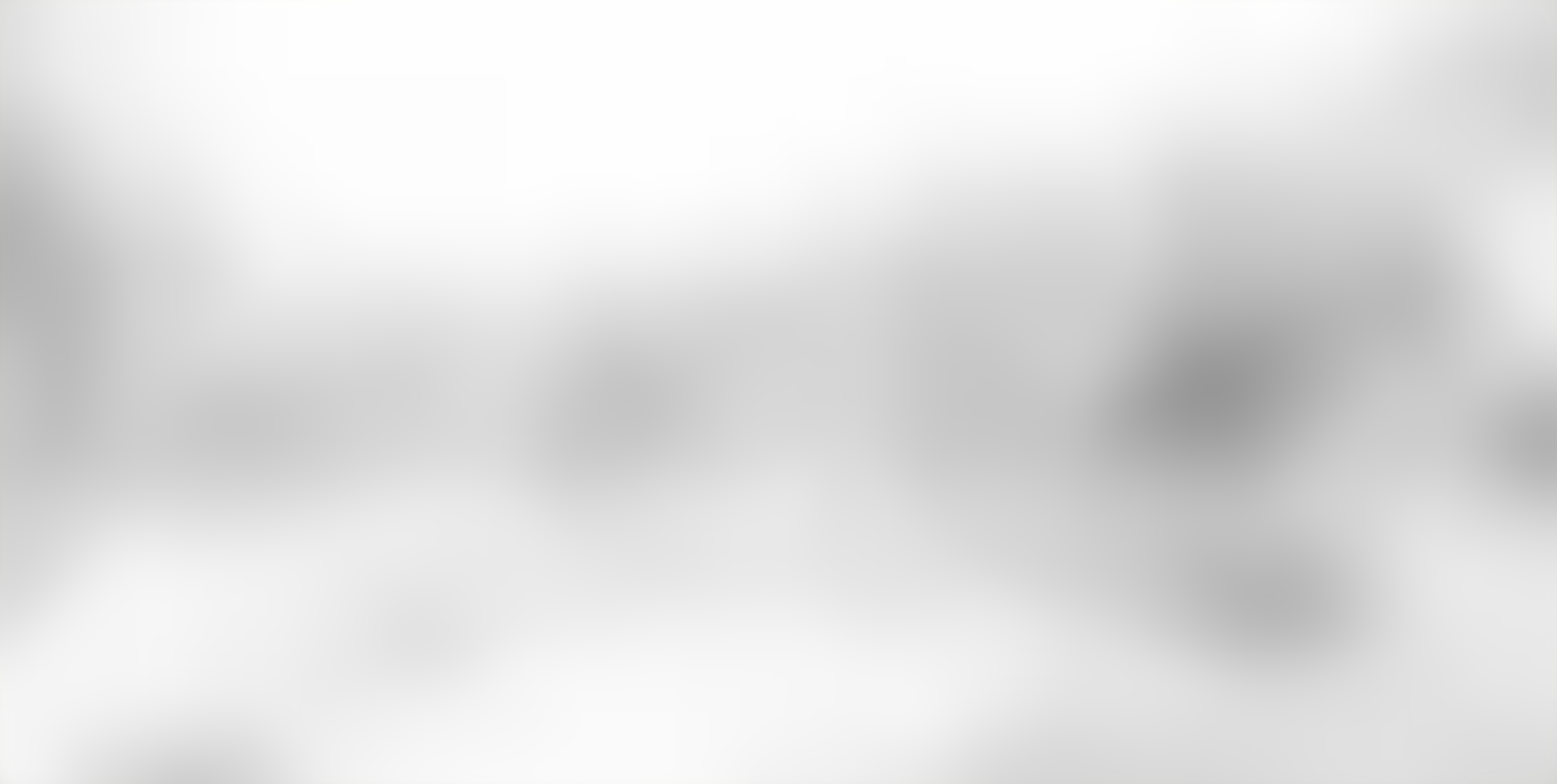 drag, startPoint x: 0, startPoint y: 0, endPoint x: 1457, endPoint y: 37, distance: 1457.4697 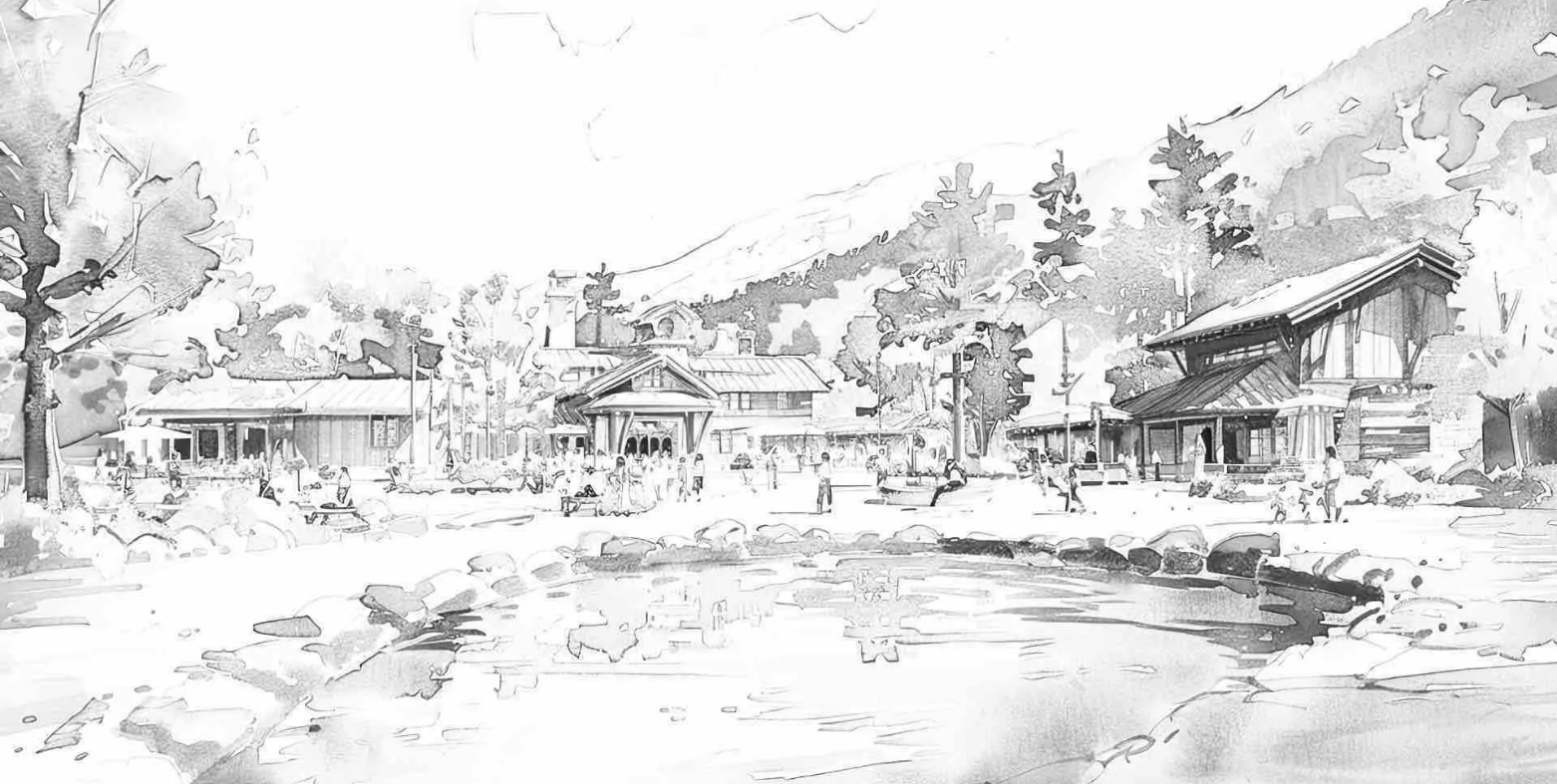 click at bounding box center [16, 1941] 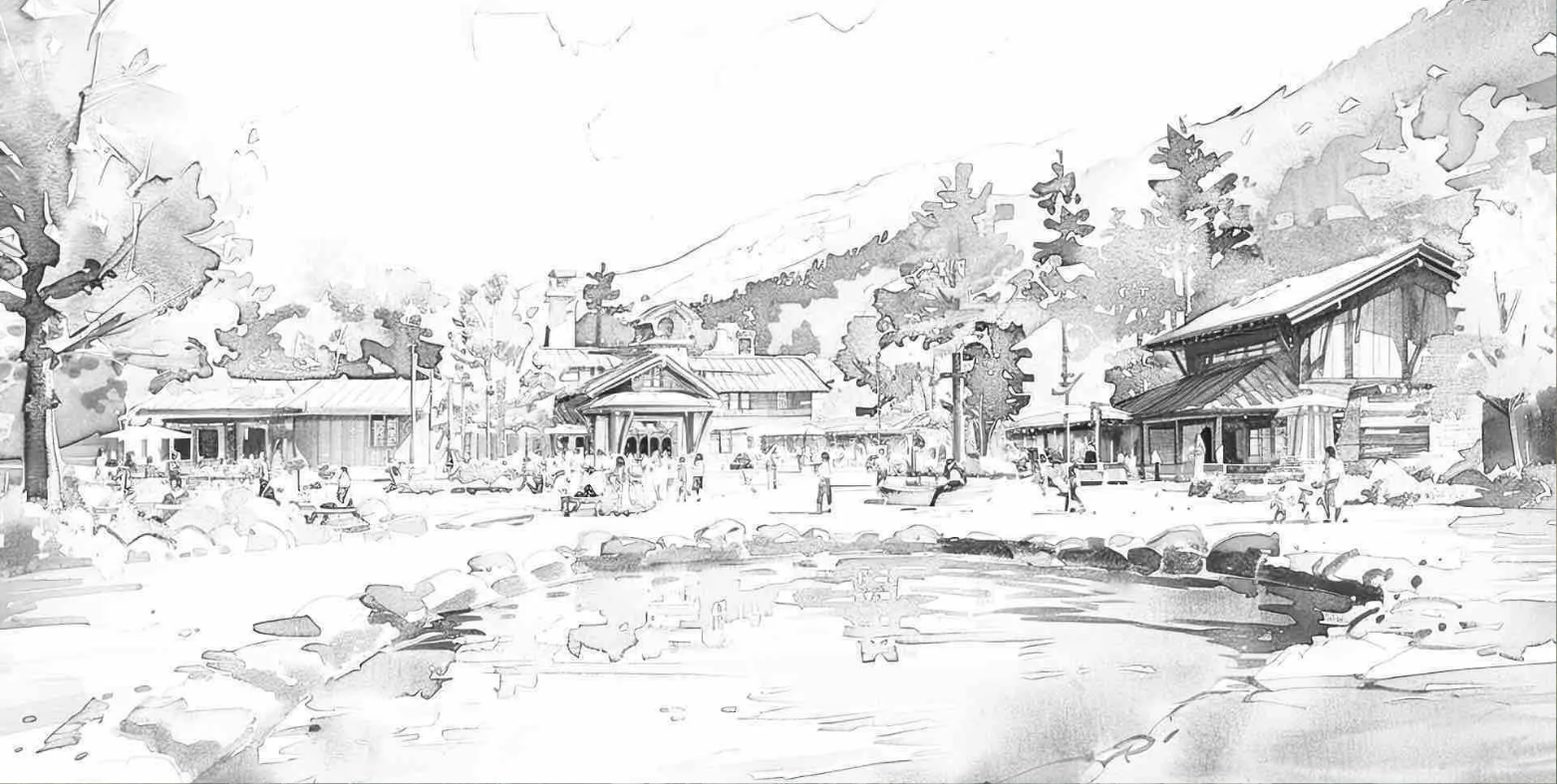 click on "Group flight planner" at bounding box center (314, 1978) 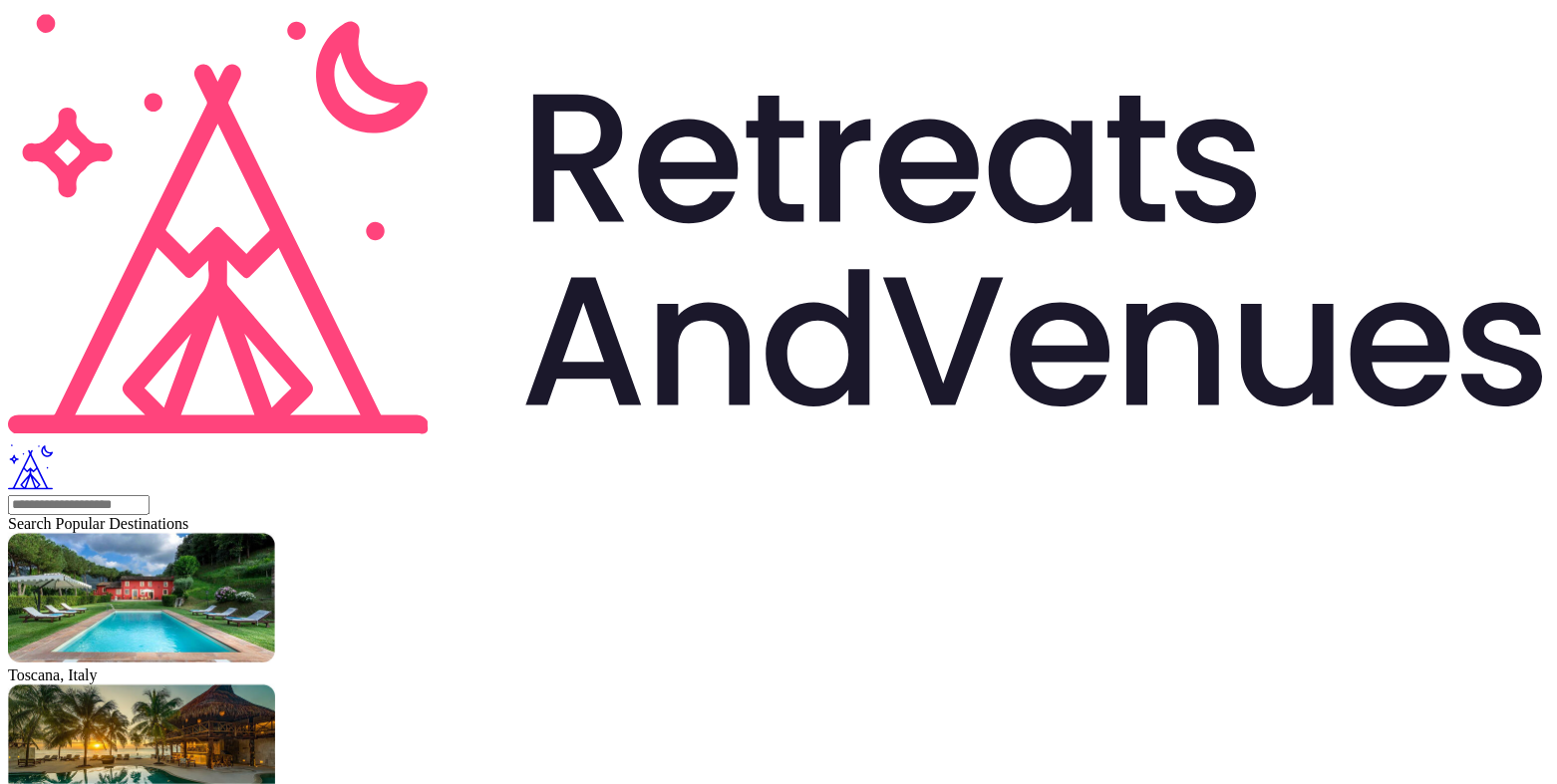 click on "New search" at bounding box center [53, 2070] 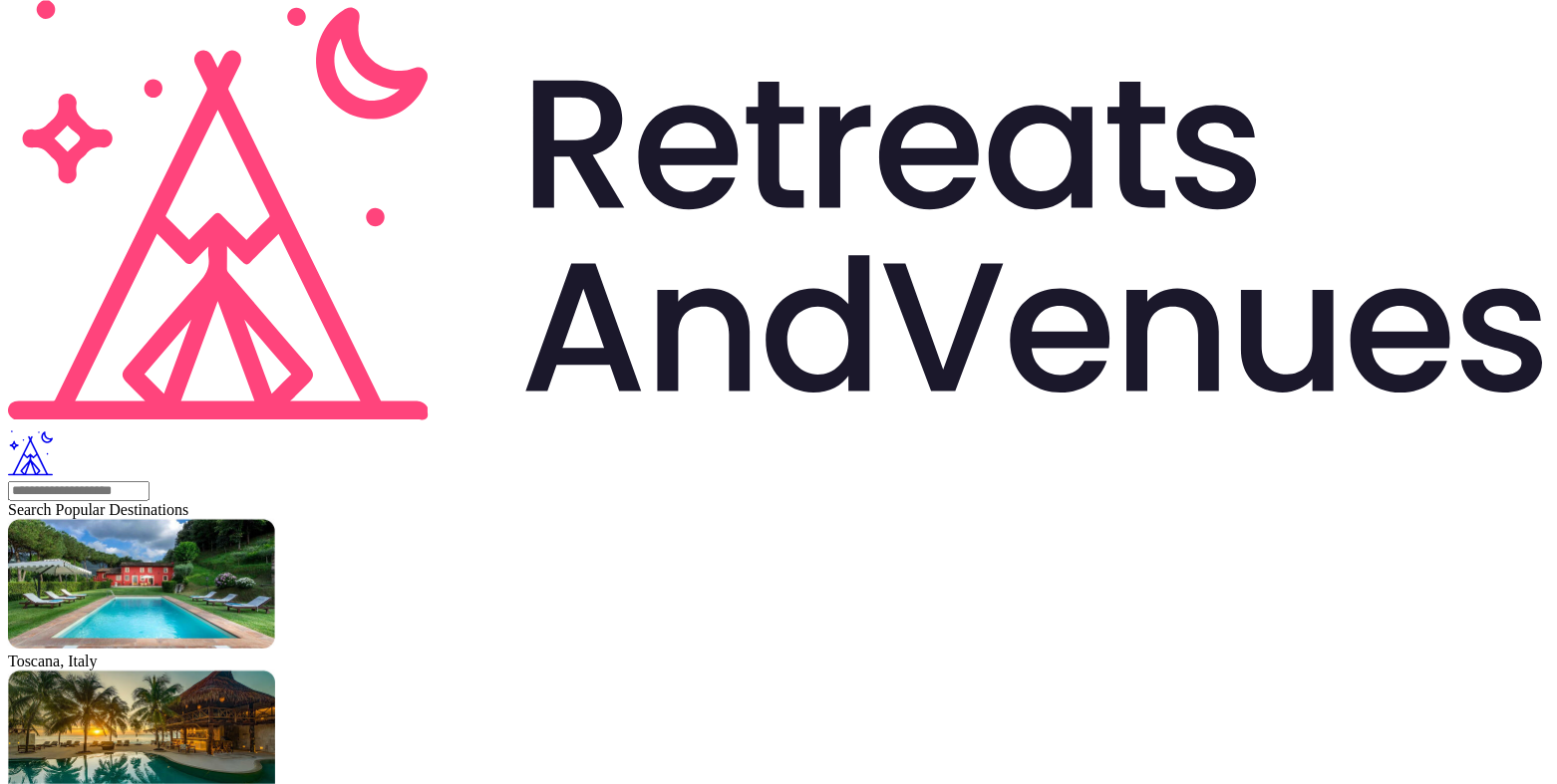 scroll, scrollTop: 39, scrollLeft: 0, axis: vertical 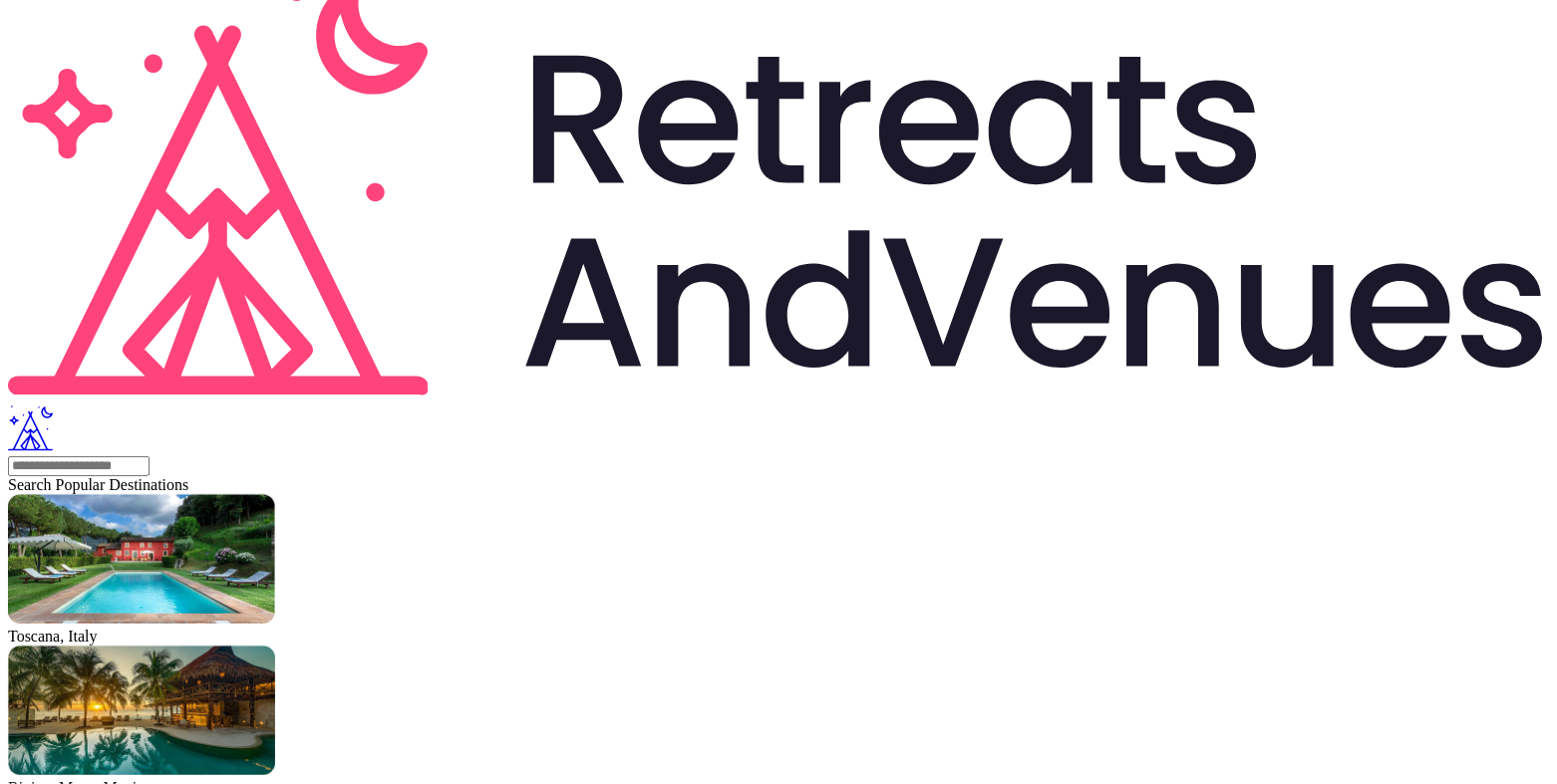 click at bounding box center [79, 2160] 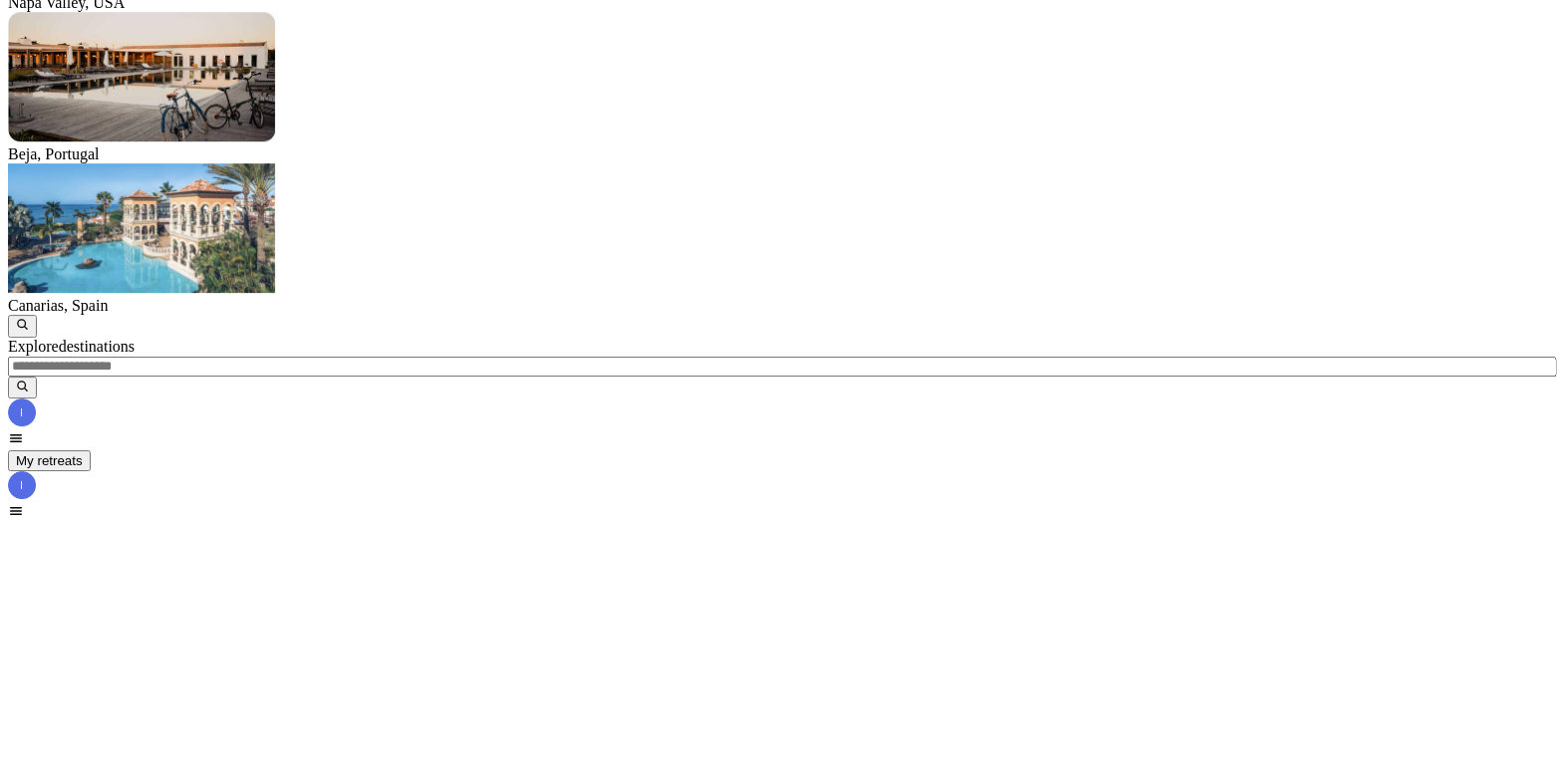 scroll, scrollTop: 104, scrollLeft: 0, axis: vertical 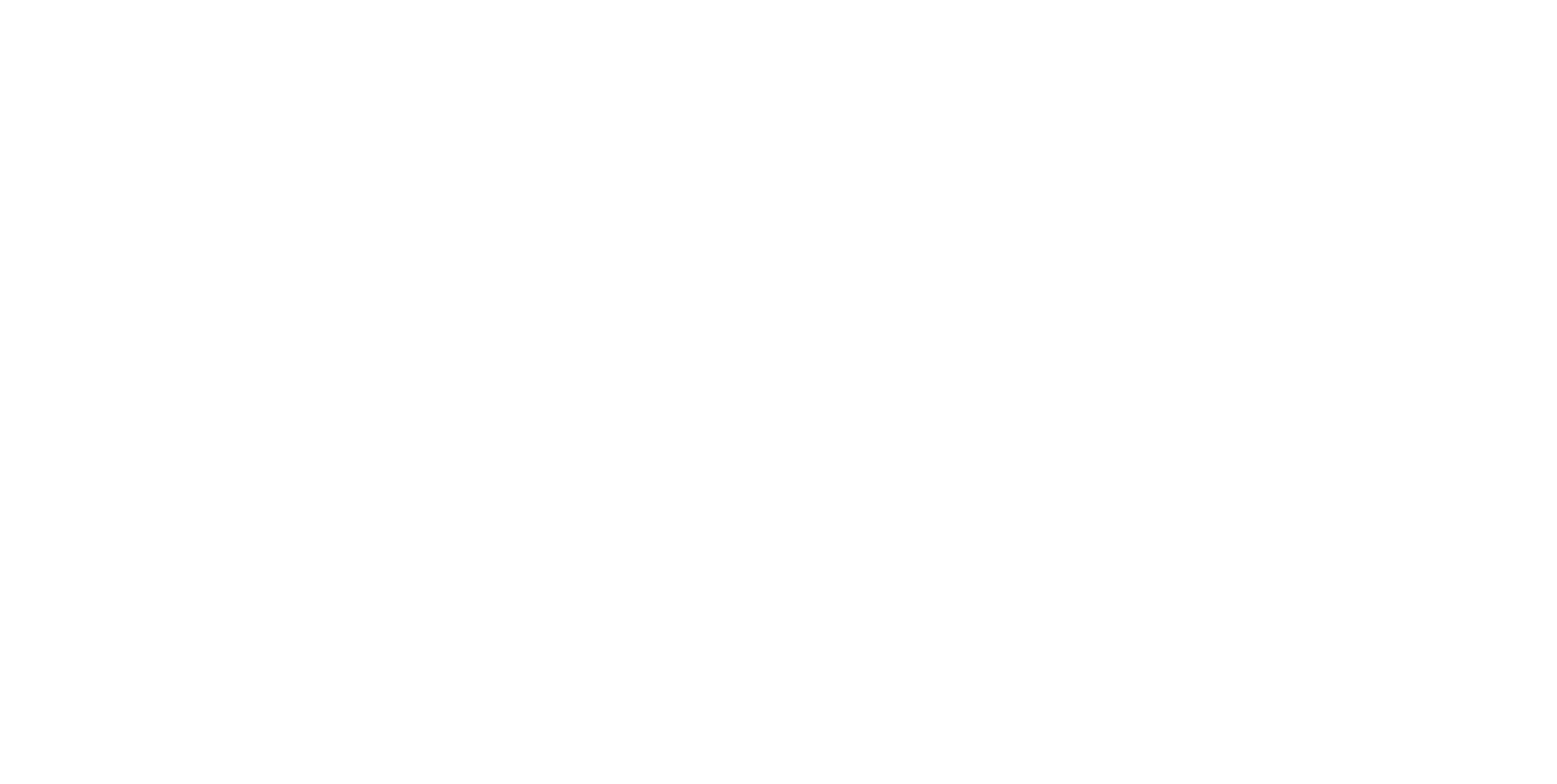 click at bounding box center [79, 2373] 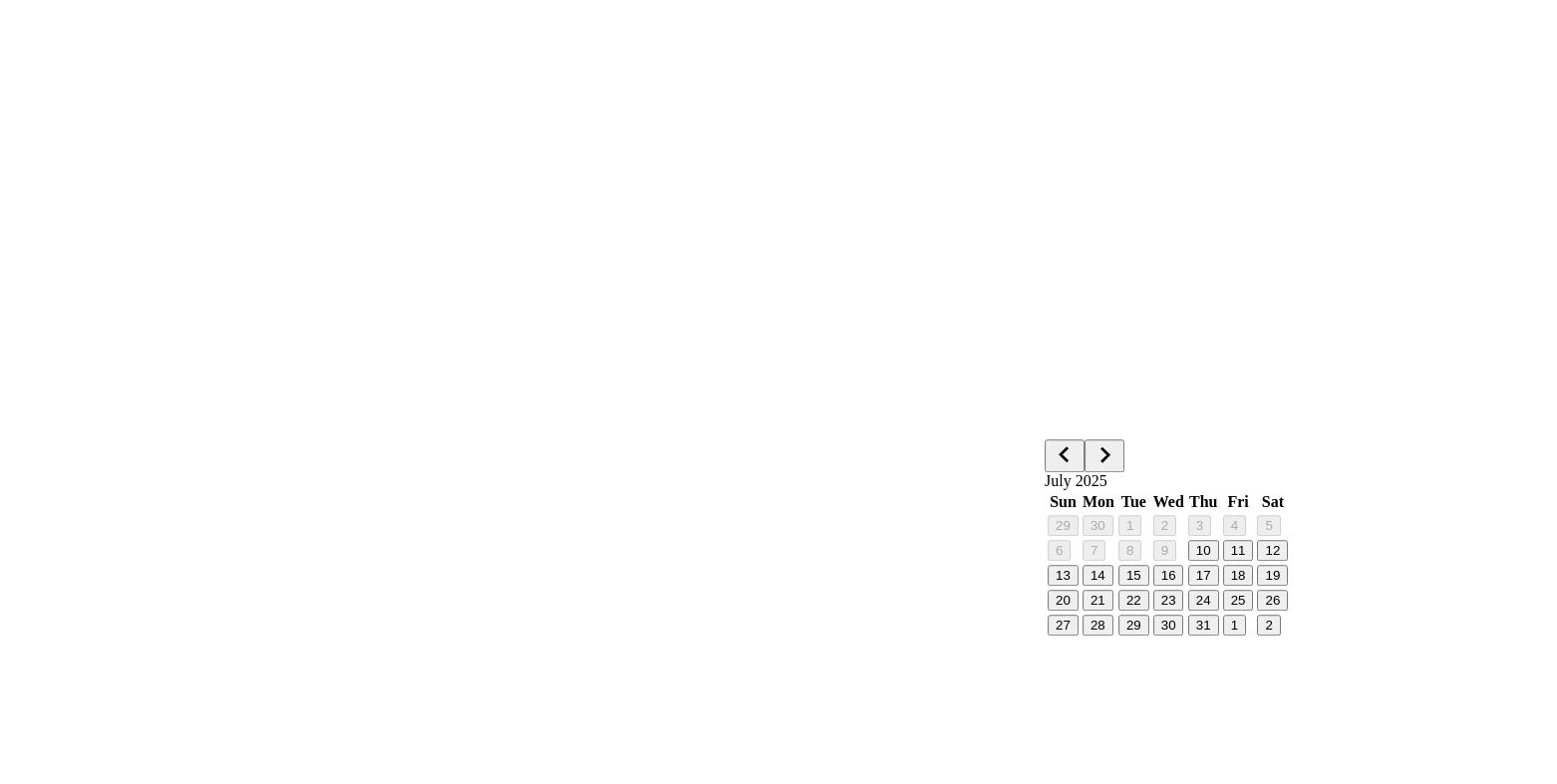 click on "15" at bounding box center (1133, 575) 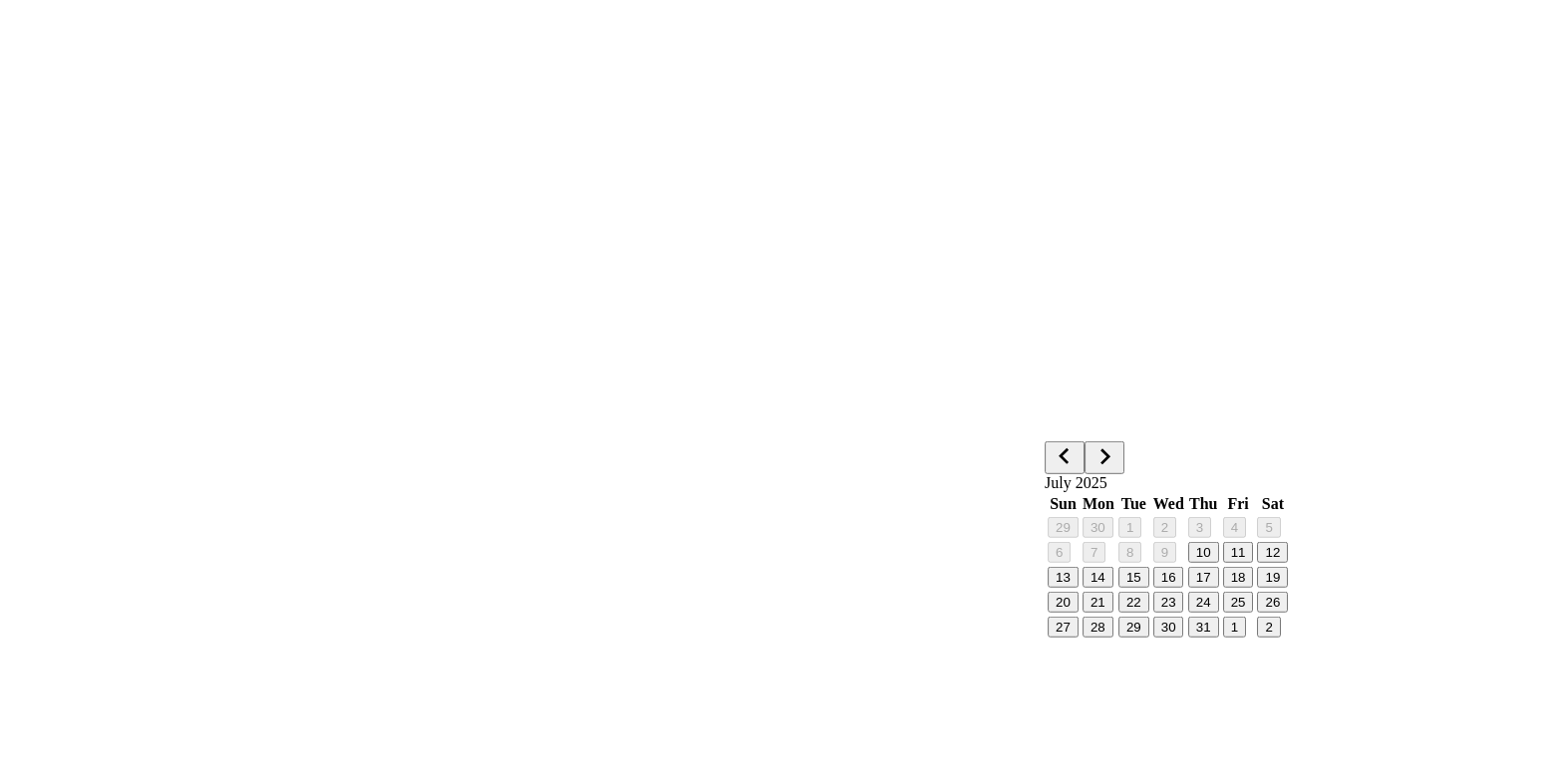scroll, scrollTop: 103, scrollLeft: 0, axis: vertical 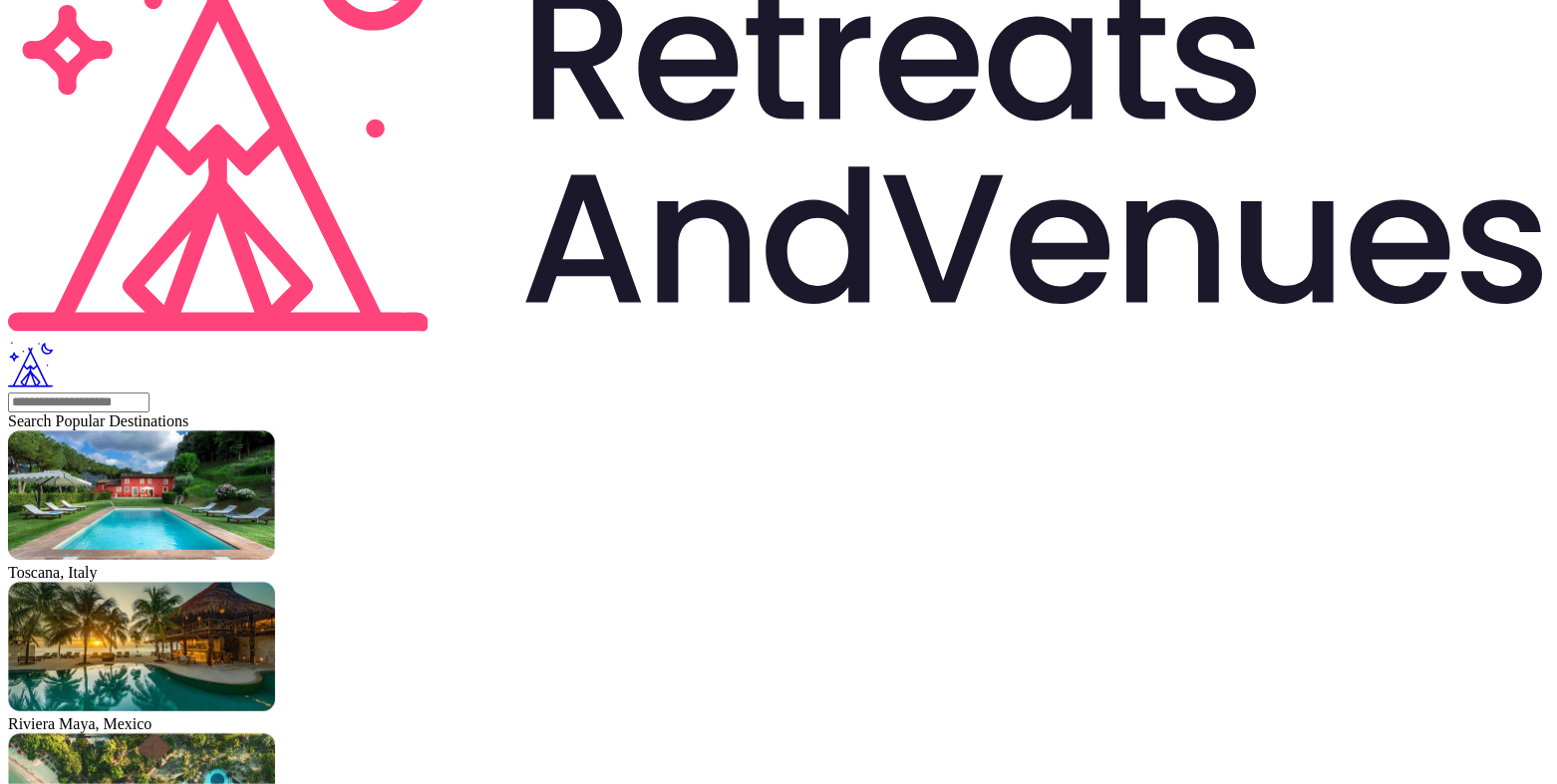 click on "[MONTH] [DAY]th, [YEAR]" at bounding box center [182, 2709] 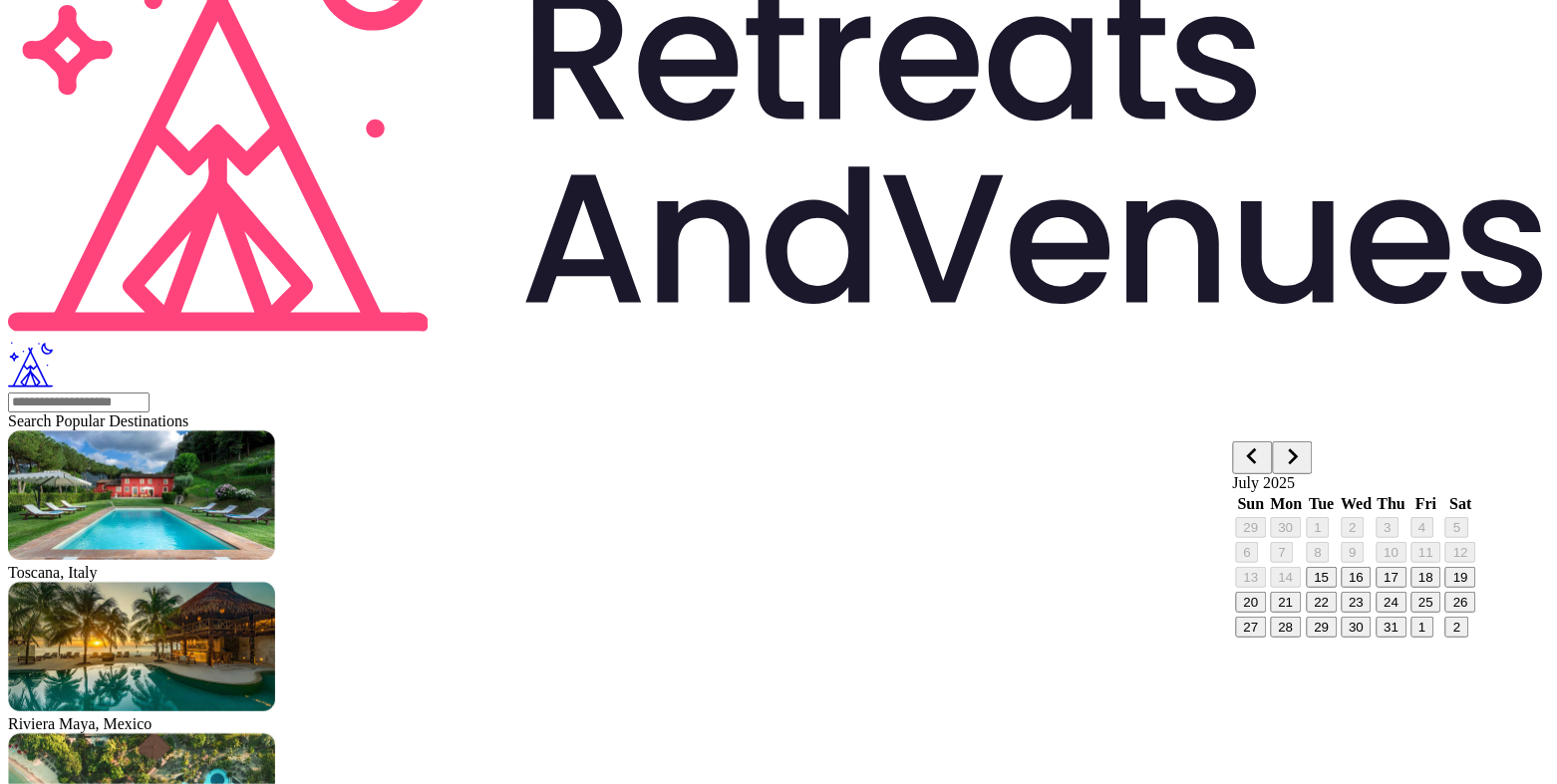 click on "18" at bounding box center [1425, 577] 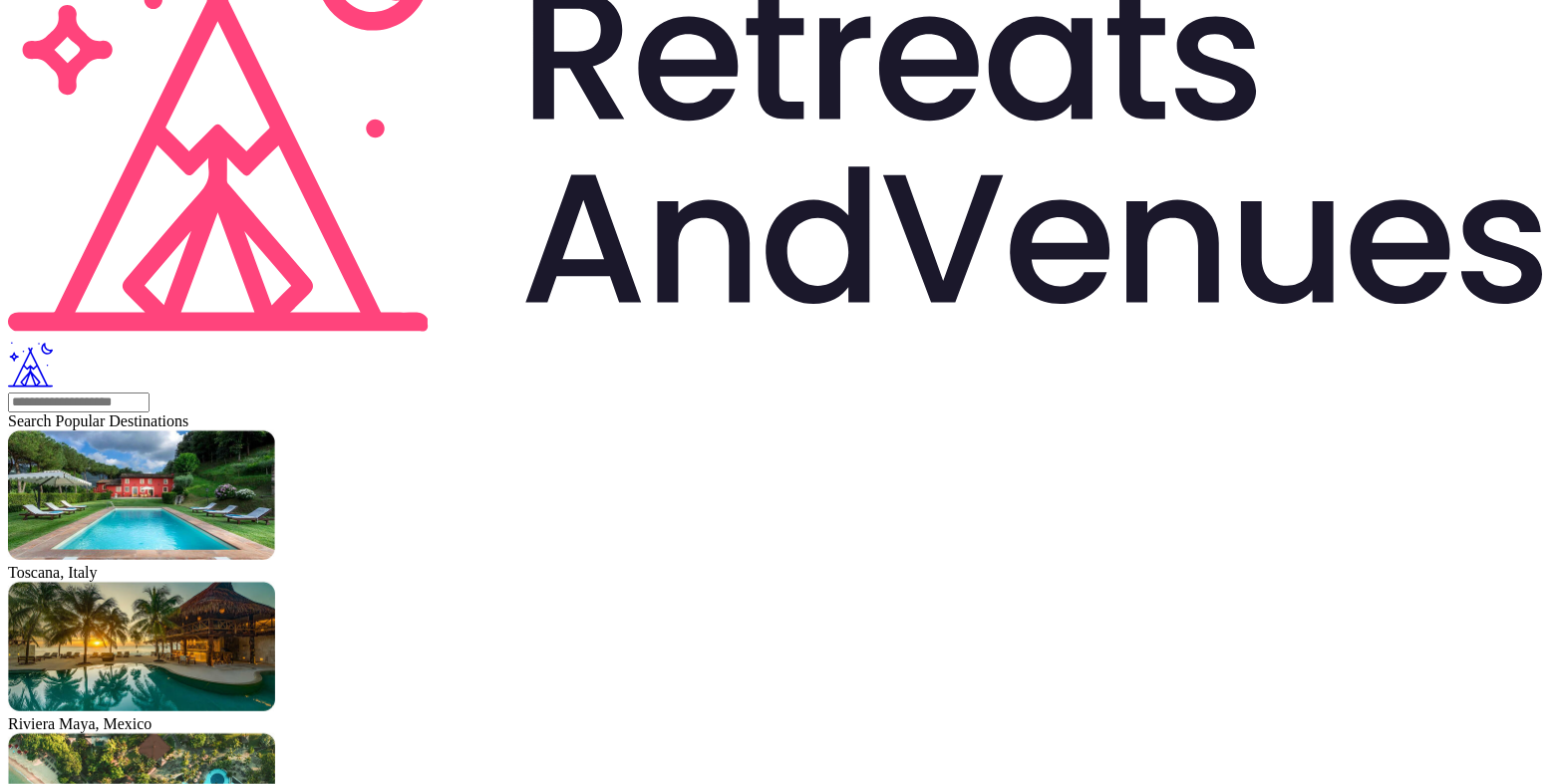click on "Estimate & search flights" at bounding box center [89, 2825] 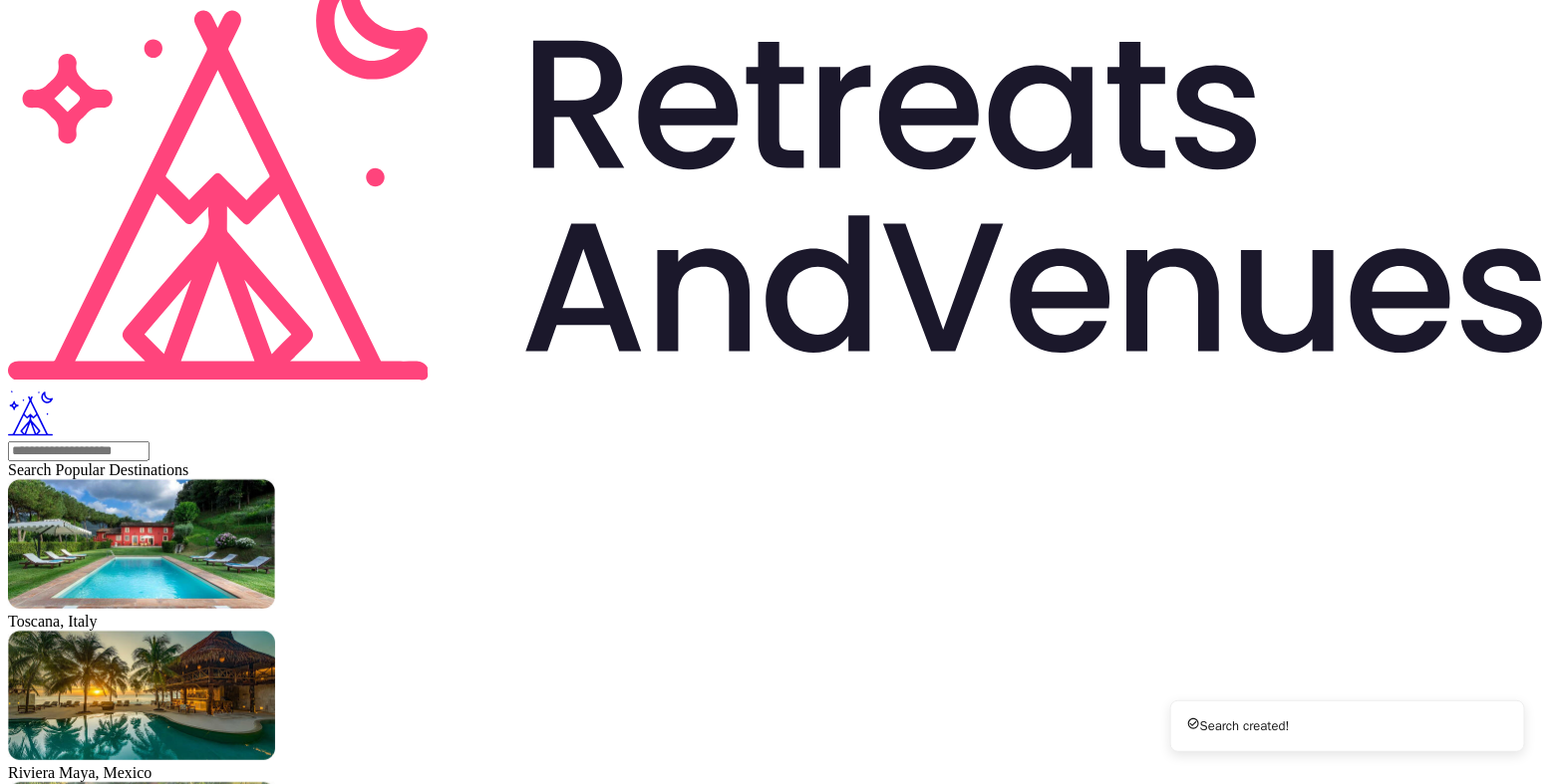scroll, scrollTop: 52, scrollLeft: 0, axis: vertical 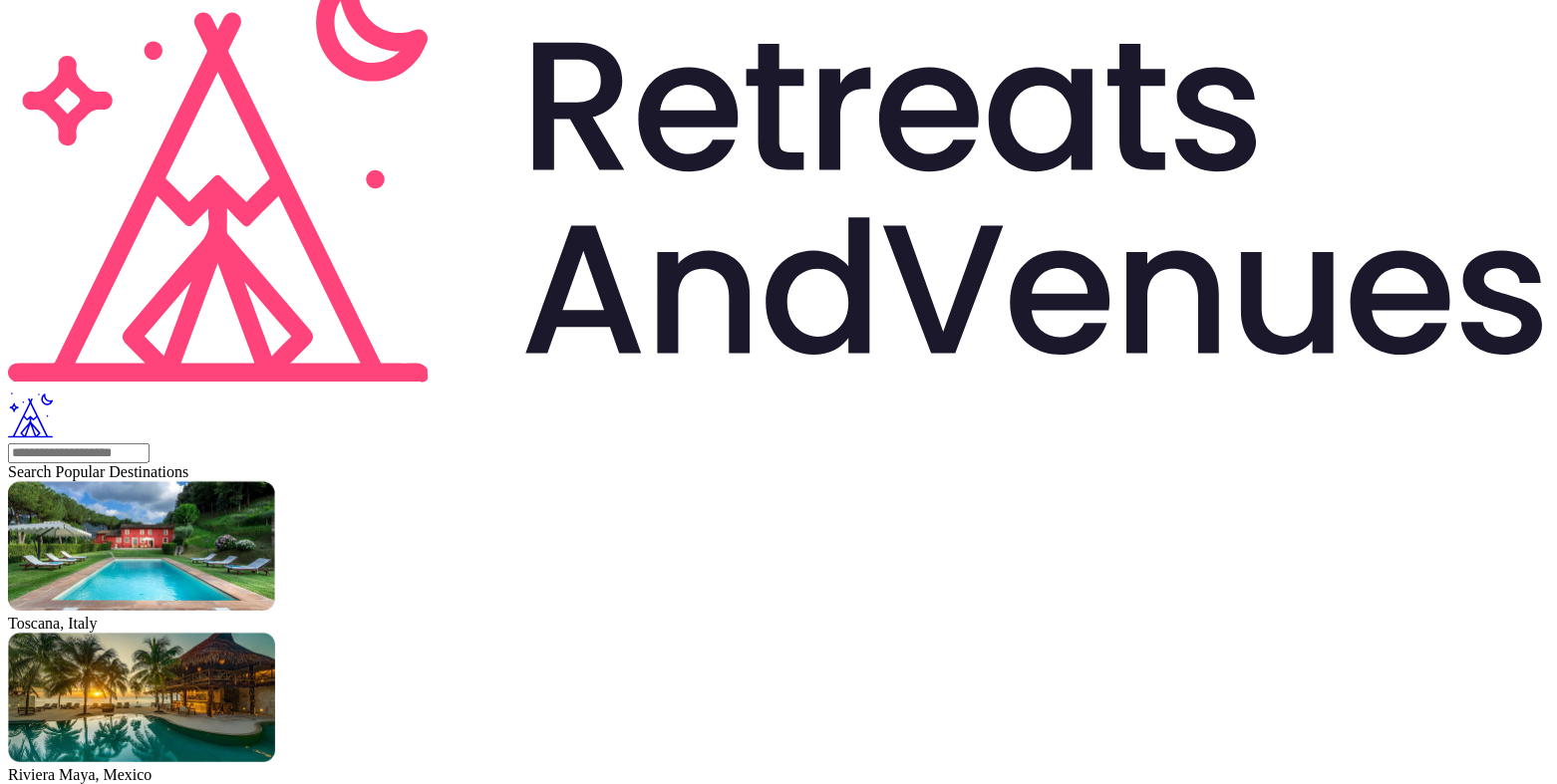 drag, startPoint x: 141, startPoint y: 285, endPoint x: 1002, endPoint y: 332, distance: 862.2819 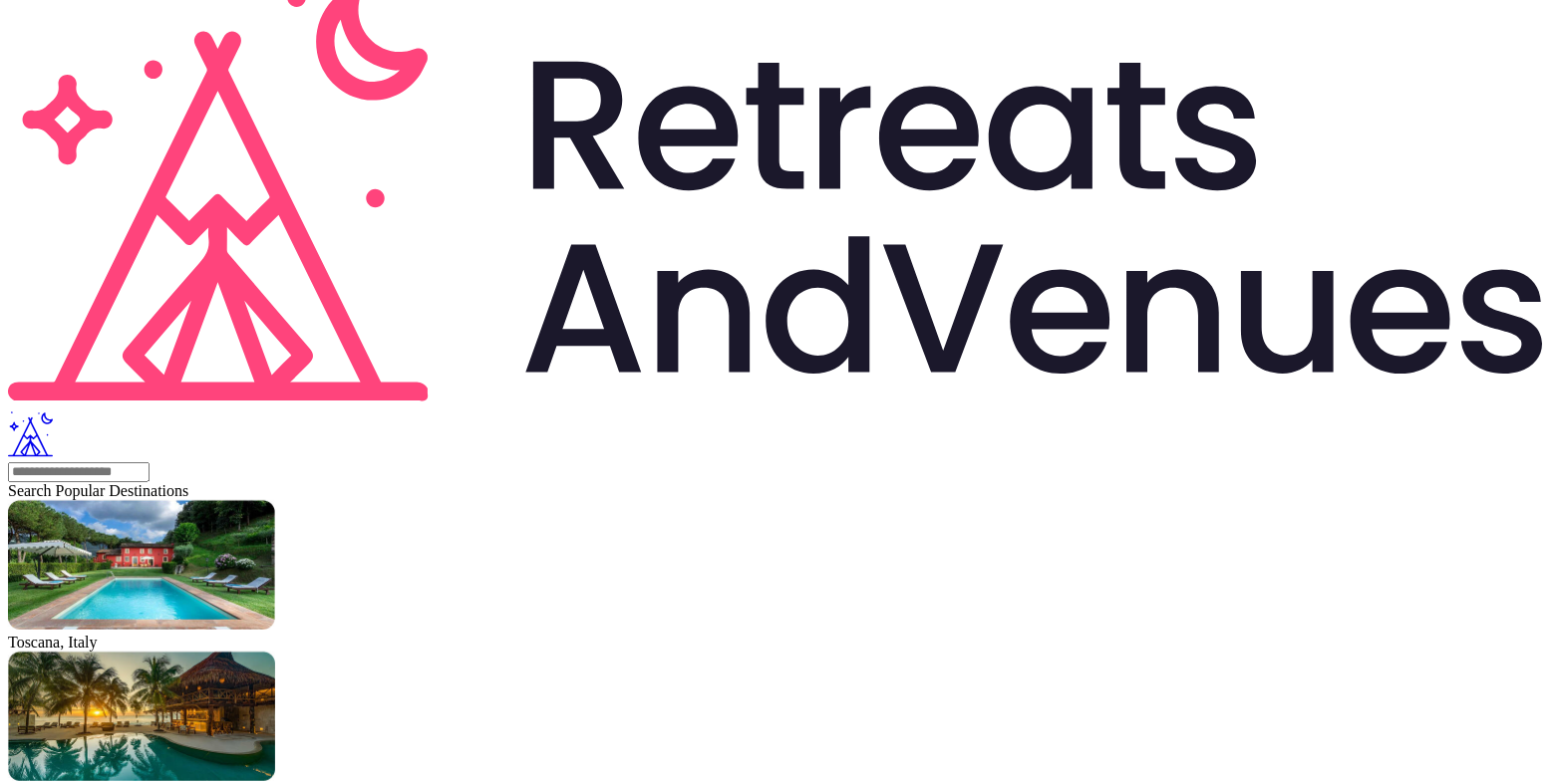scroll, scrollTop: 0, scrollLeft: 0, axis: both 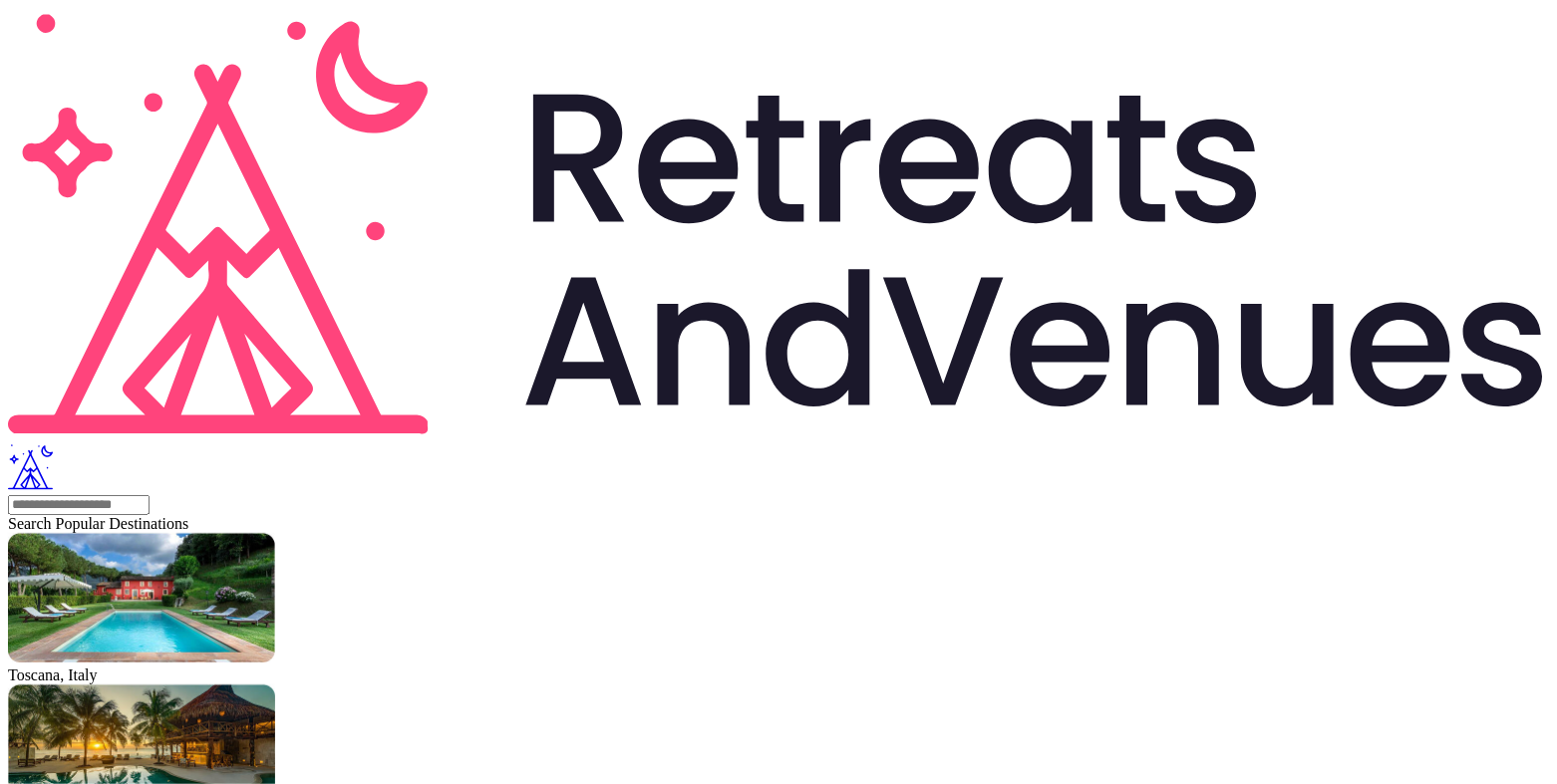 drag, startPoint x: 508, startPoint y: 137, endPoint x: 125, endPoint y: 143, distance: 383.04699 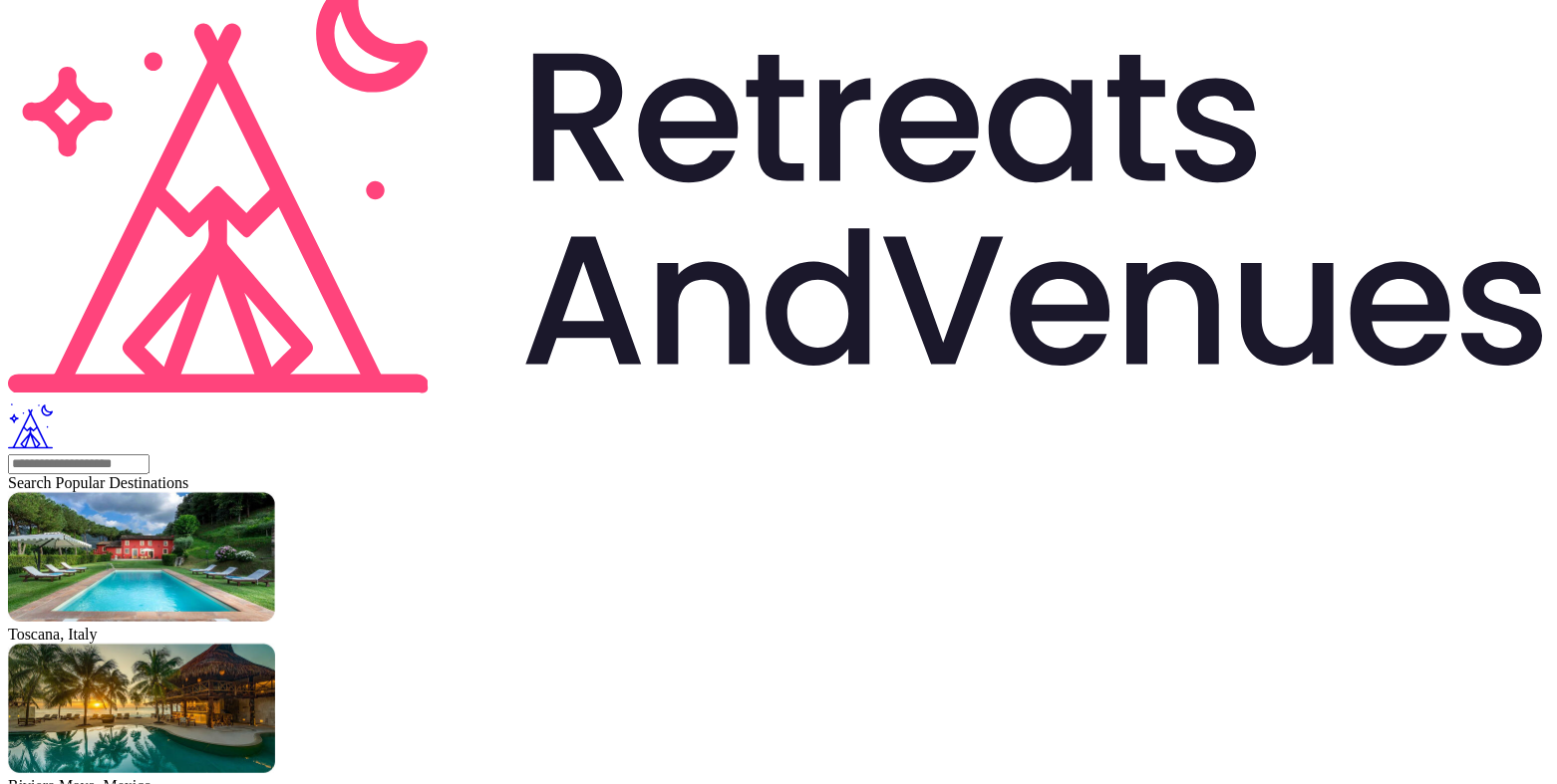 scroll, scrollTop: 0, scrollLeft: 0, axis: both 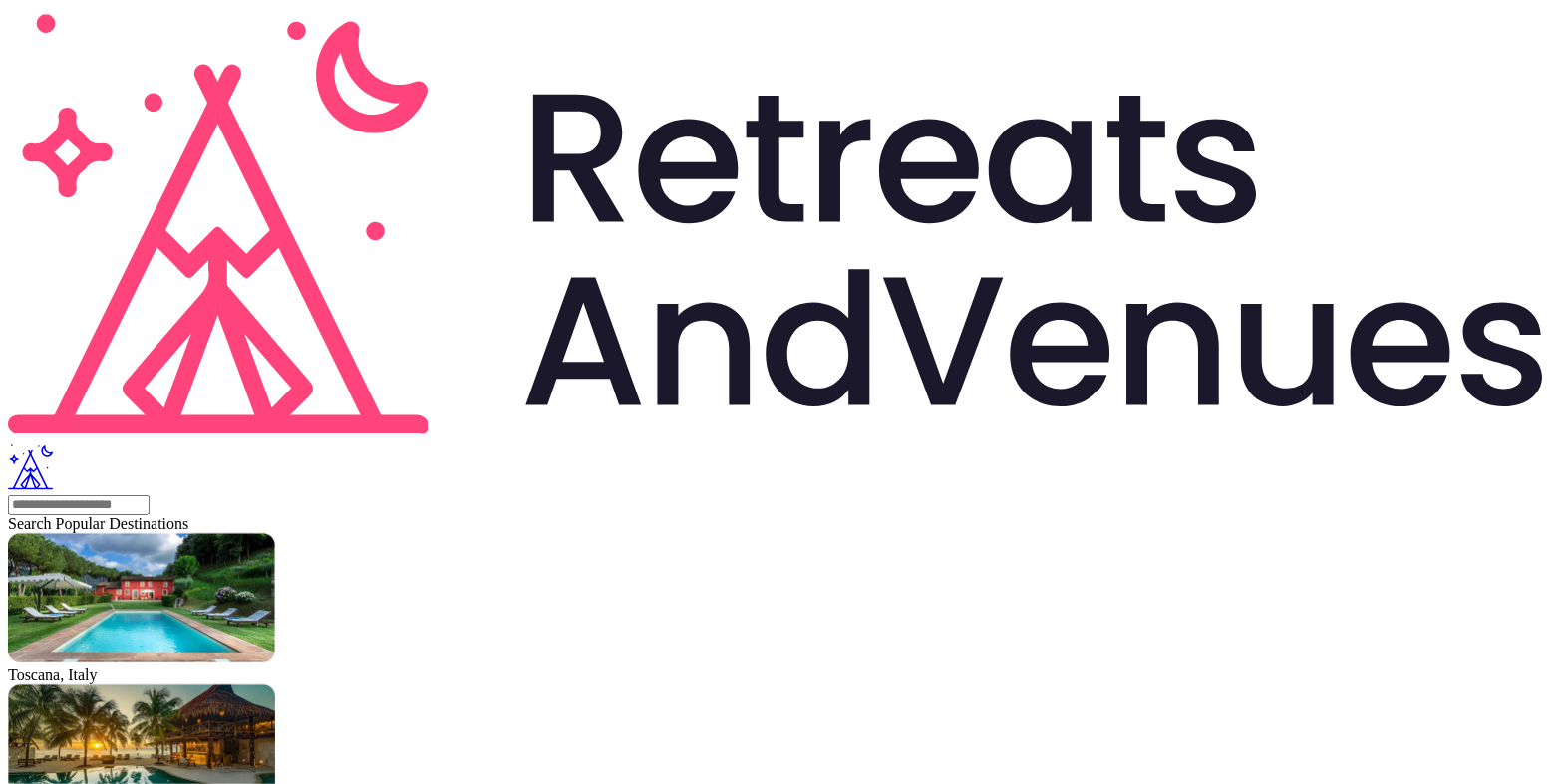 drag, startPoint x: 508, startPoint y: 140, endPoint x: 99, endPoint y: 139, distance: 409.00122 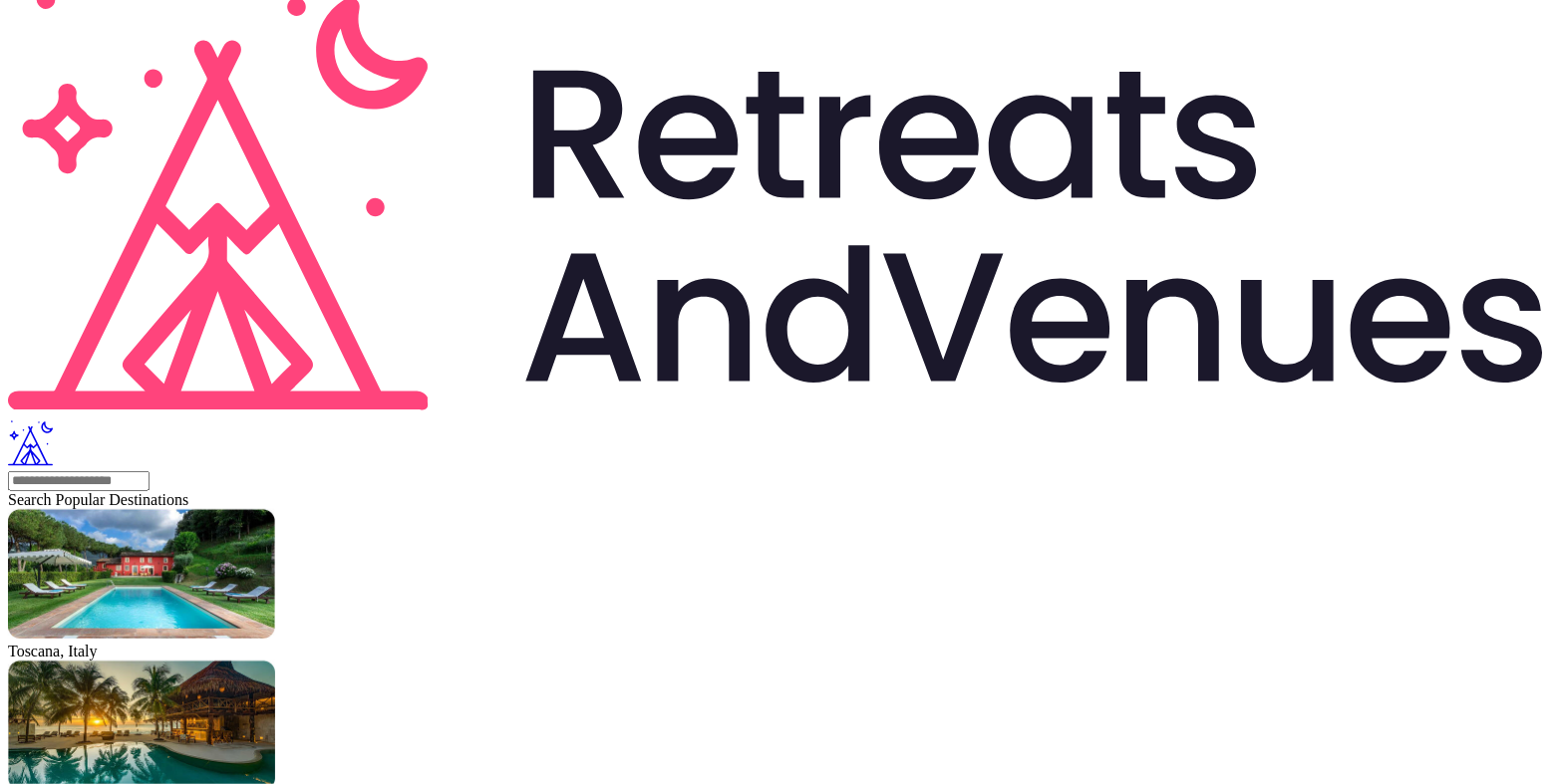 scroll, scrollTop: 0, scrollLeft: 0, axis: both 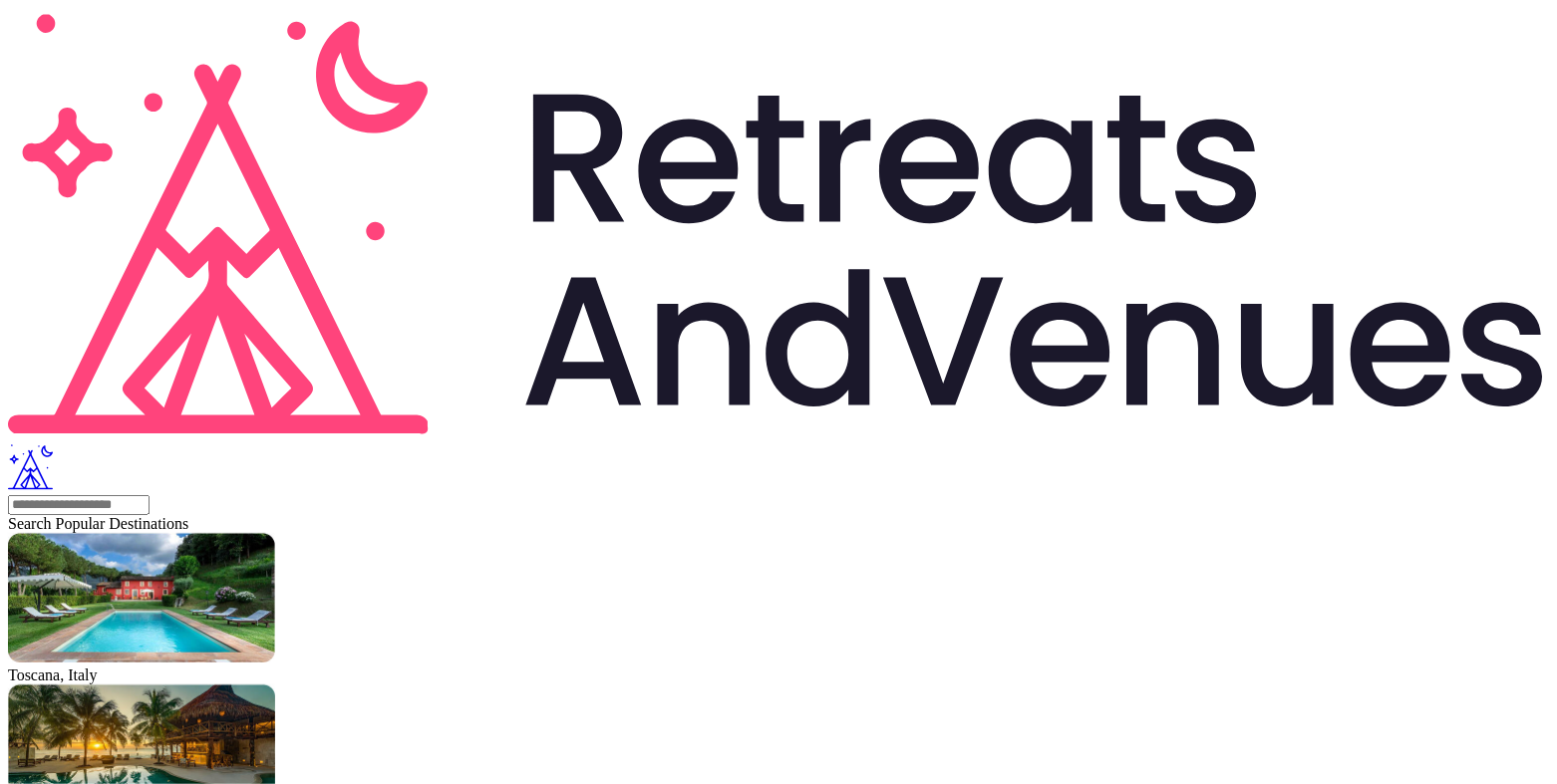 drag, startPoint x: 501, startPoint y: 138, endPoint x: 150, endPoint y: 145, distance: 351.0698 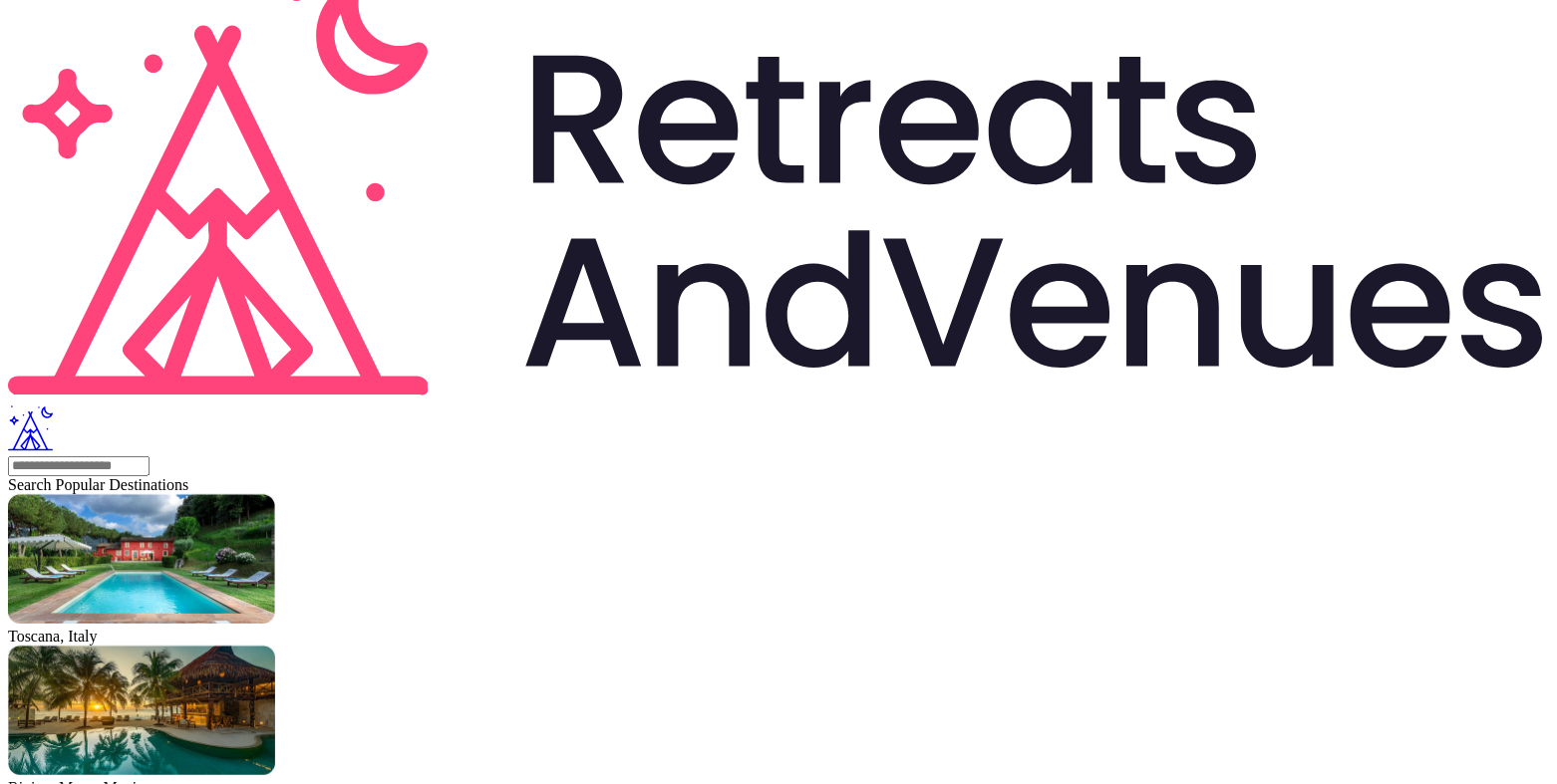 scroll, scrollTop: 52, scrollLeft: 0, axis: vertical 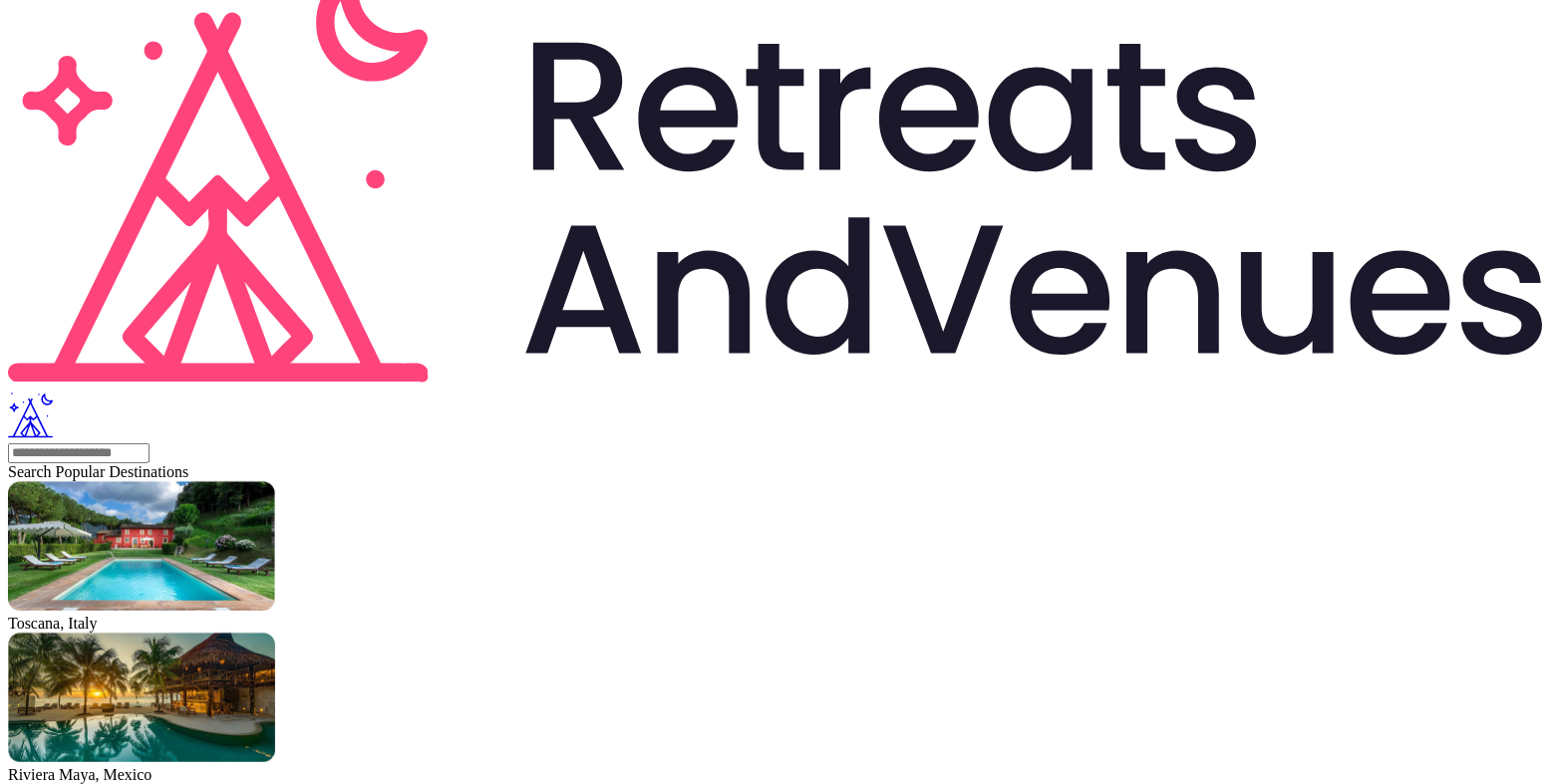 click on "Departure locations   [NUM]" at bounding box center [778, 2068] 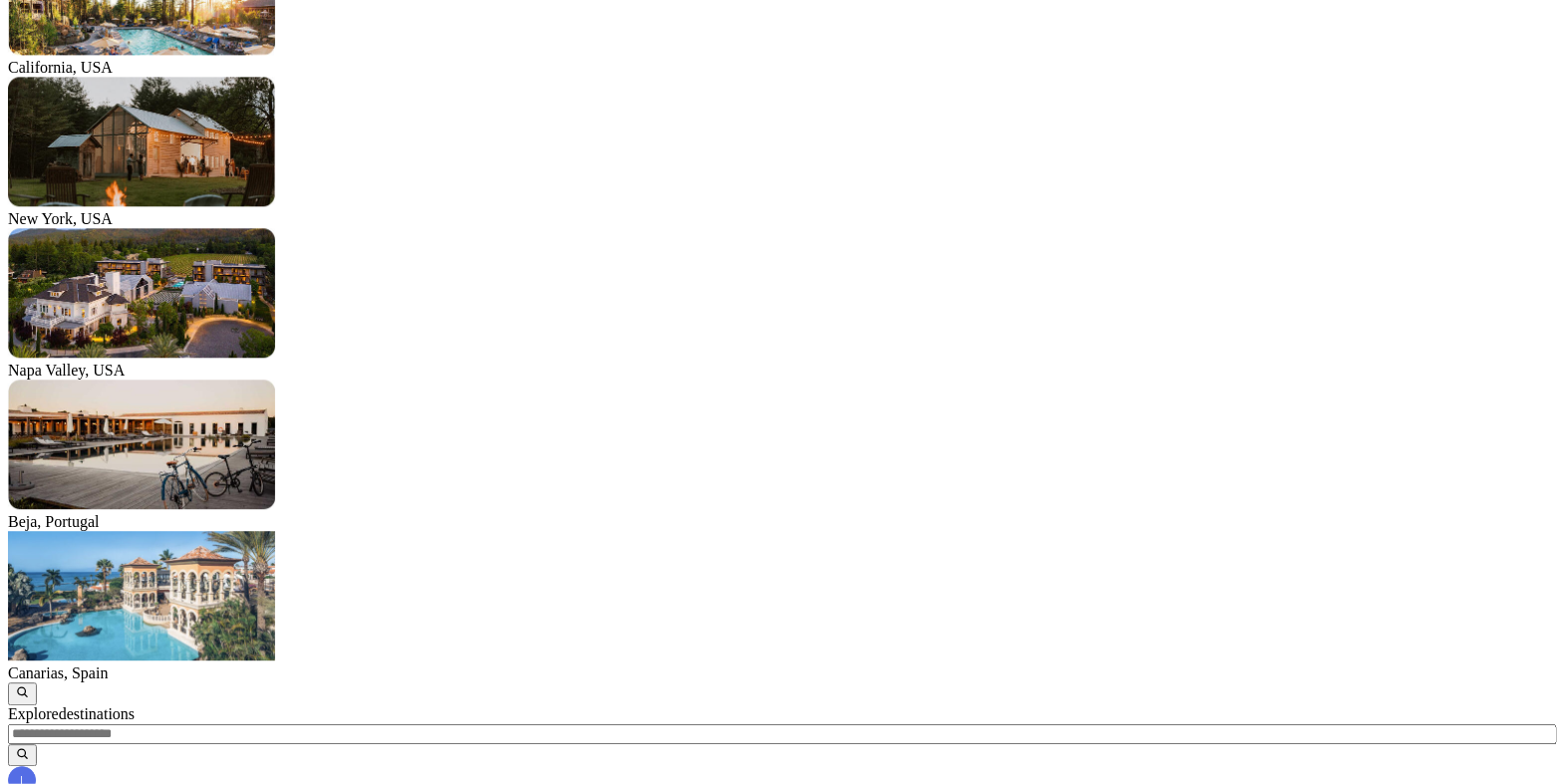 scroll, scrollTop: 97, scrollLeft: 0, axis: vertical 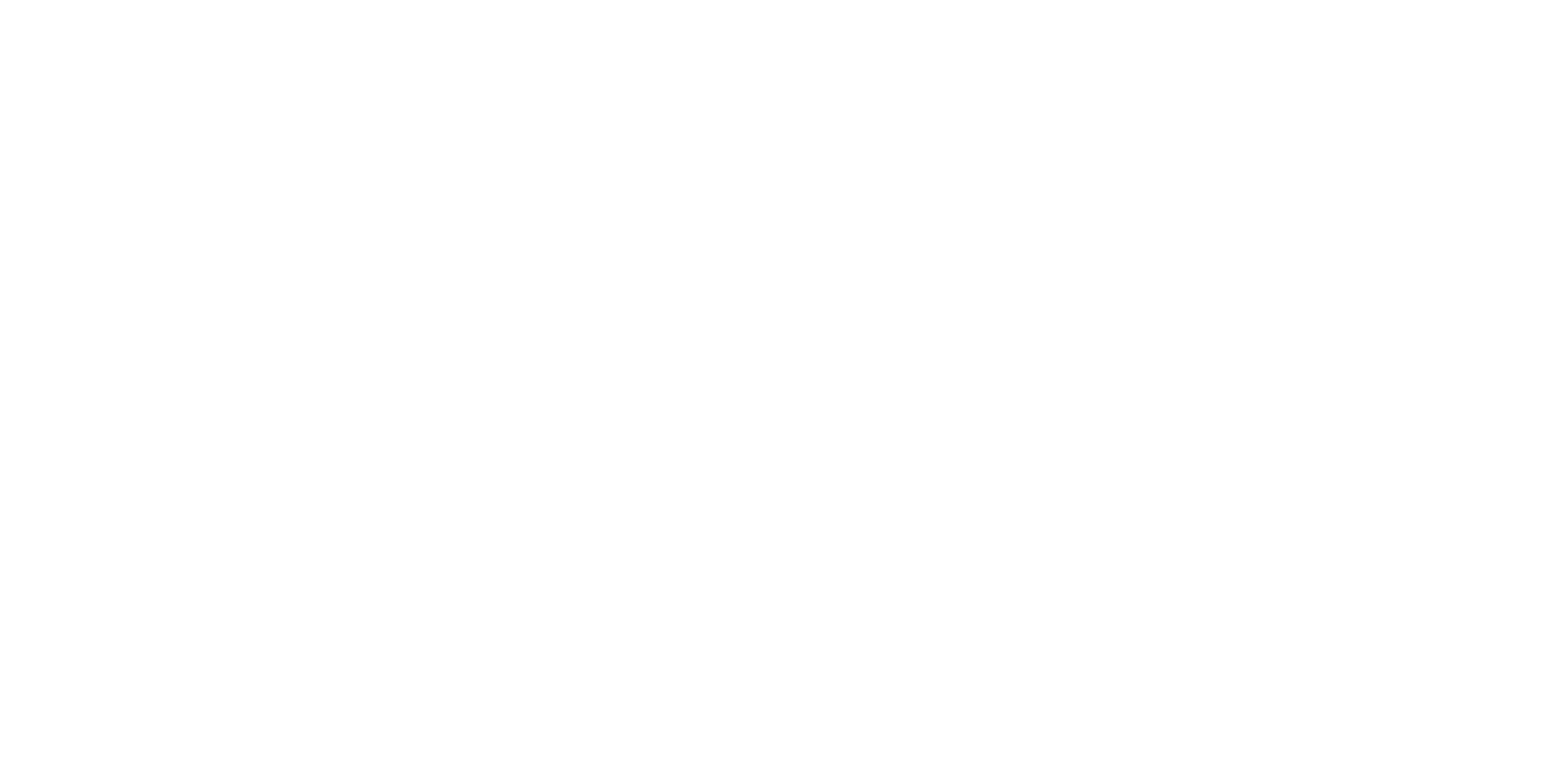 click on "US $1,455.00" at bounding box center [778, 2436] 